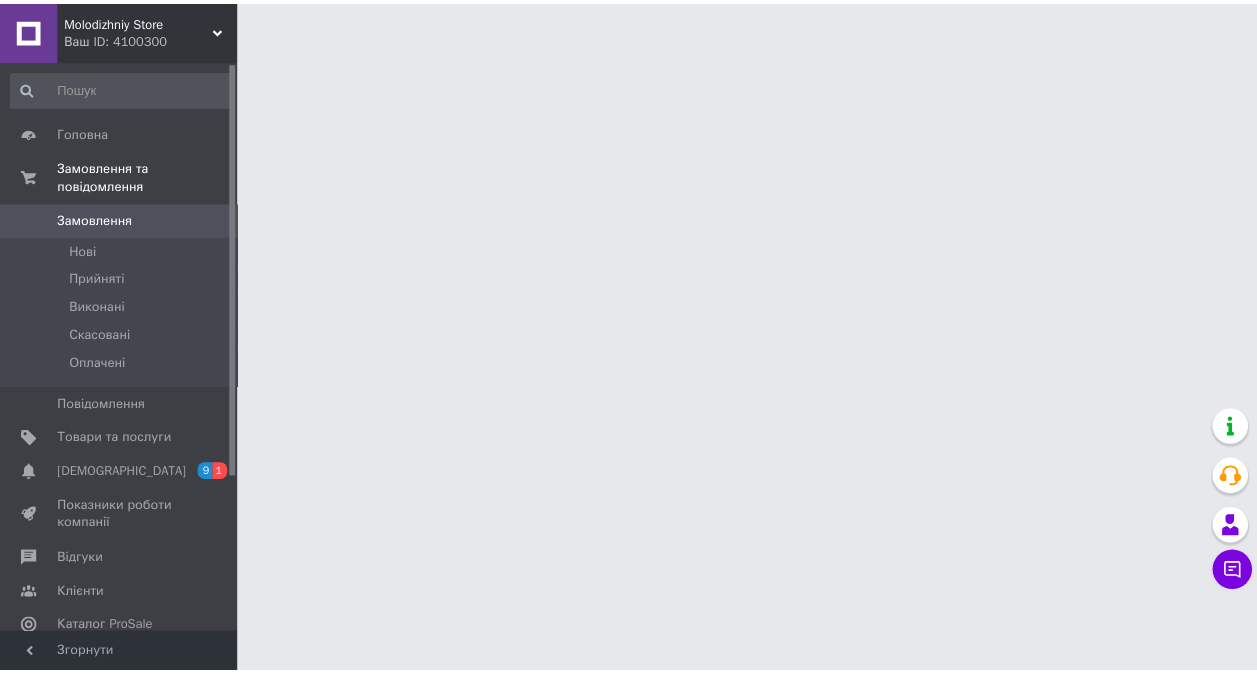 scroll, scrollTop: 0, scrollLeft: 0, axis: both 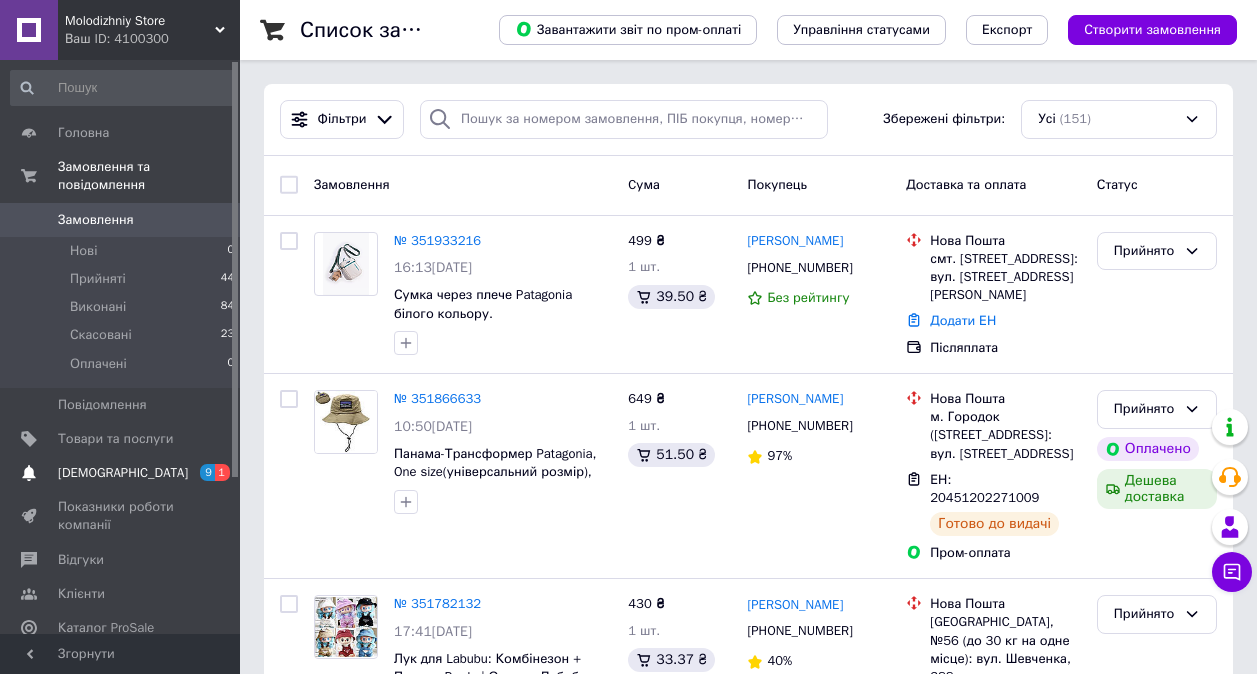 click on "[DEMOGRAPHIC_DATA]" at bounding box center [123, 473] 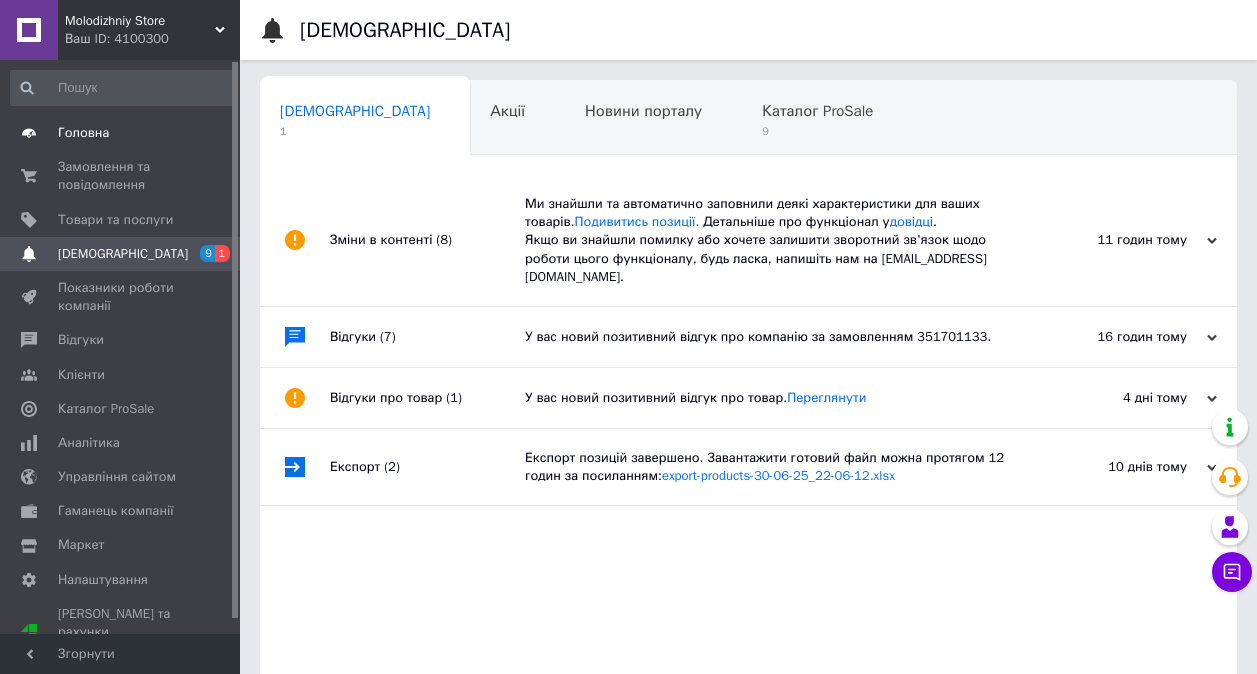click on "Головна" at bounding box center [83, 133] 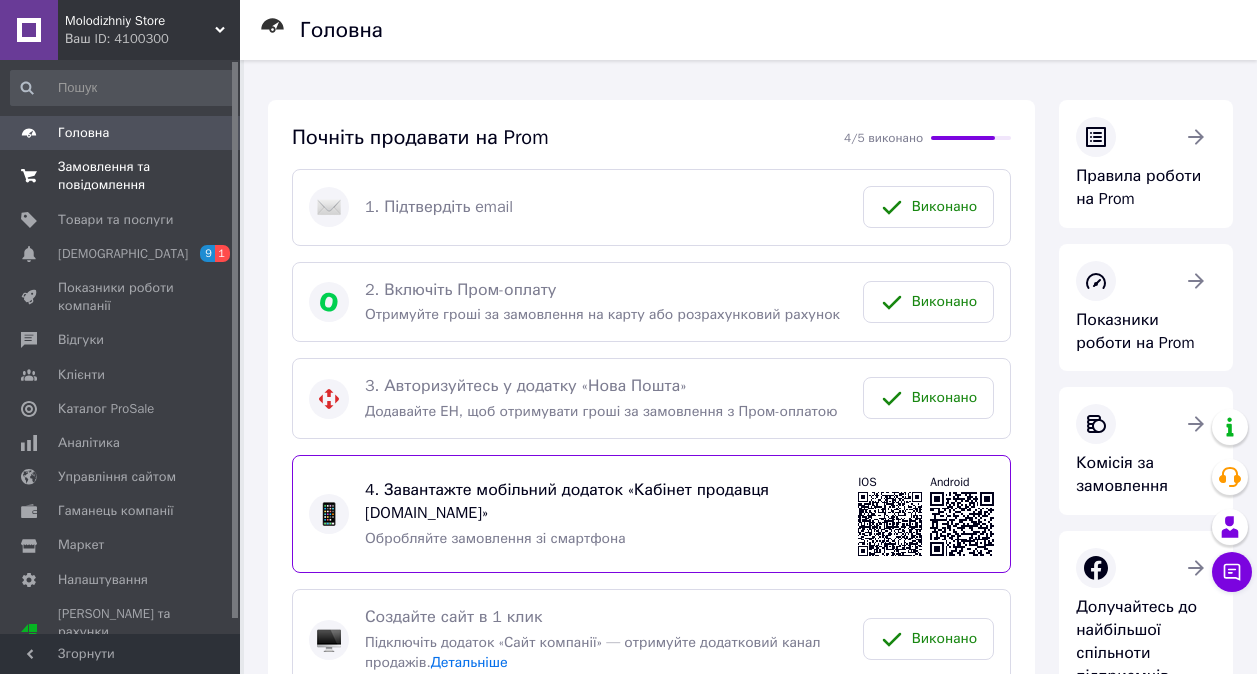 click on "Замовлення та повідомлення" at bounding box center (121, 176) 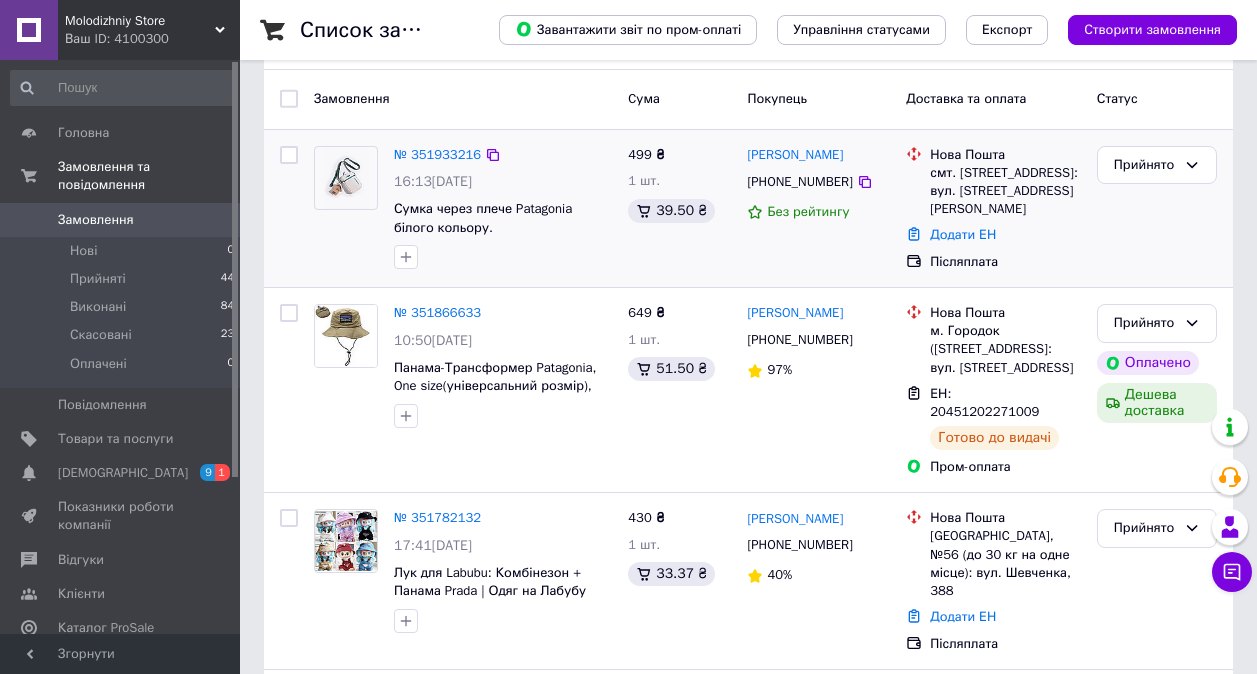 scroll, scrollTop: 200, scrollLeft: 0, axis: vertical 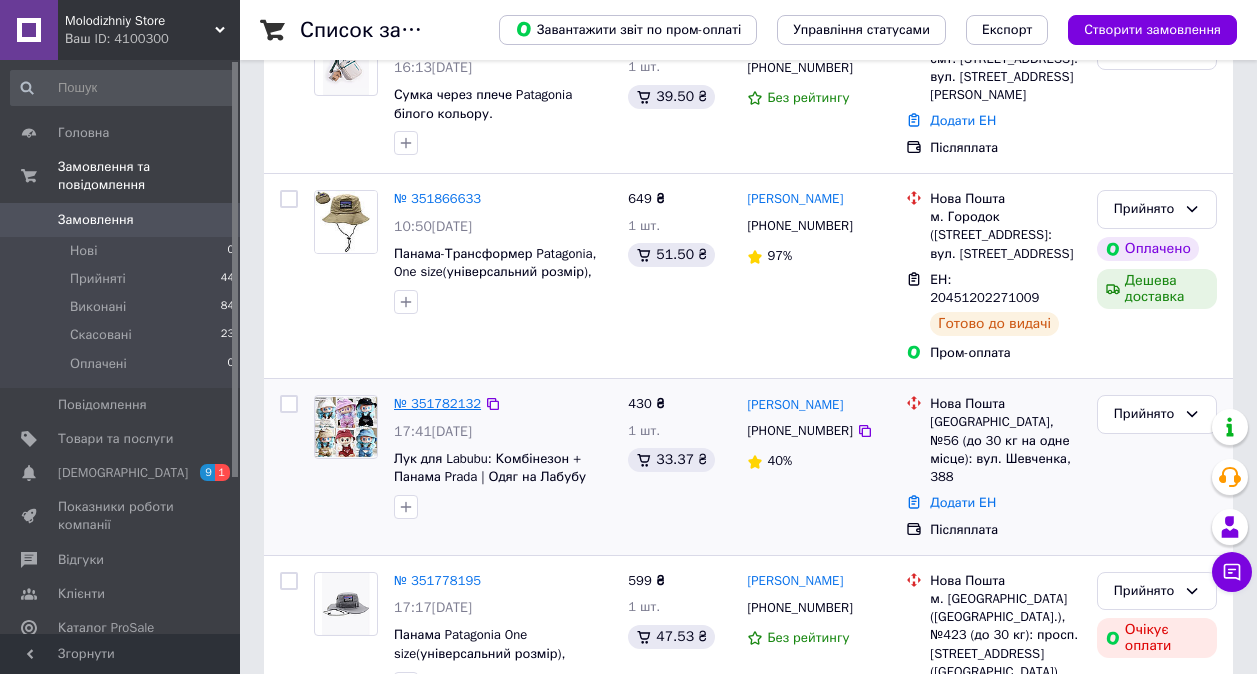 click on "№ 351782132" at bounding box center [437, 403] 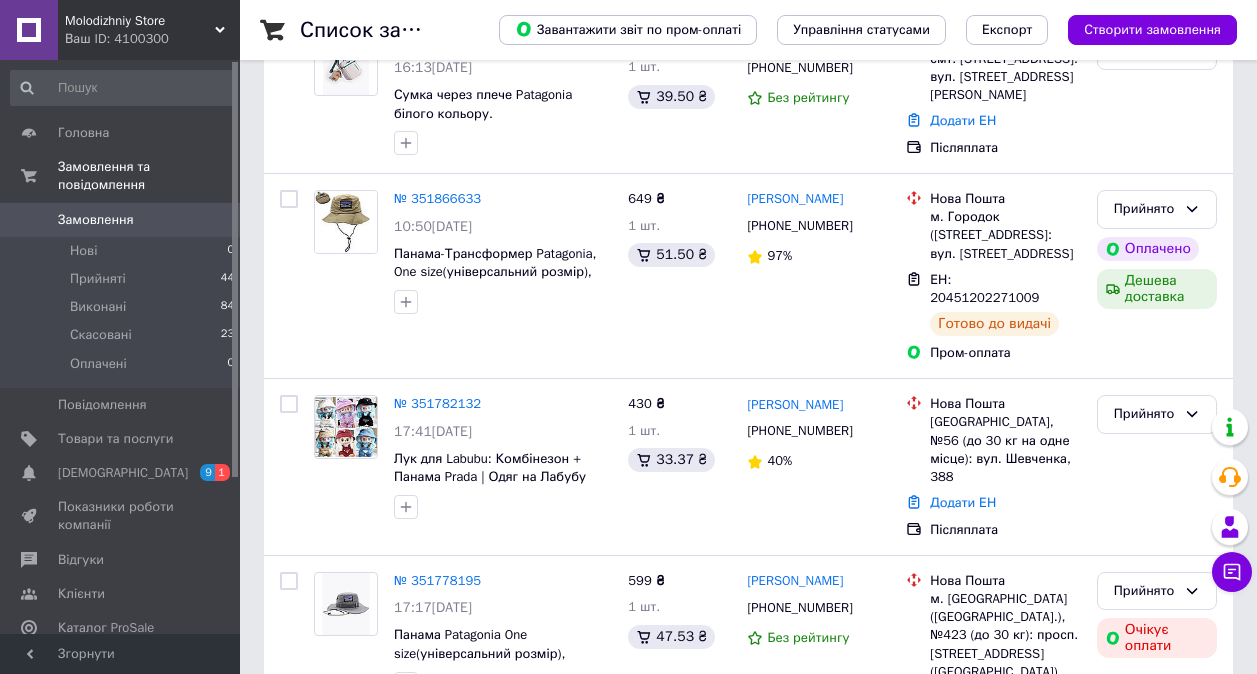 scroll, scrollTop: 0, scrollLeft: 0, axis: both 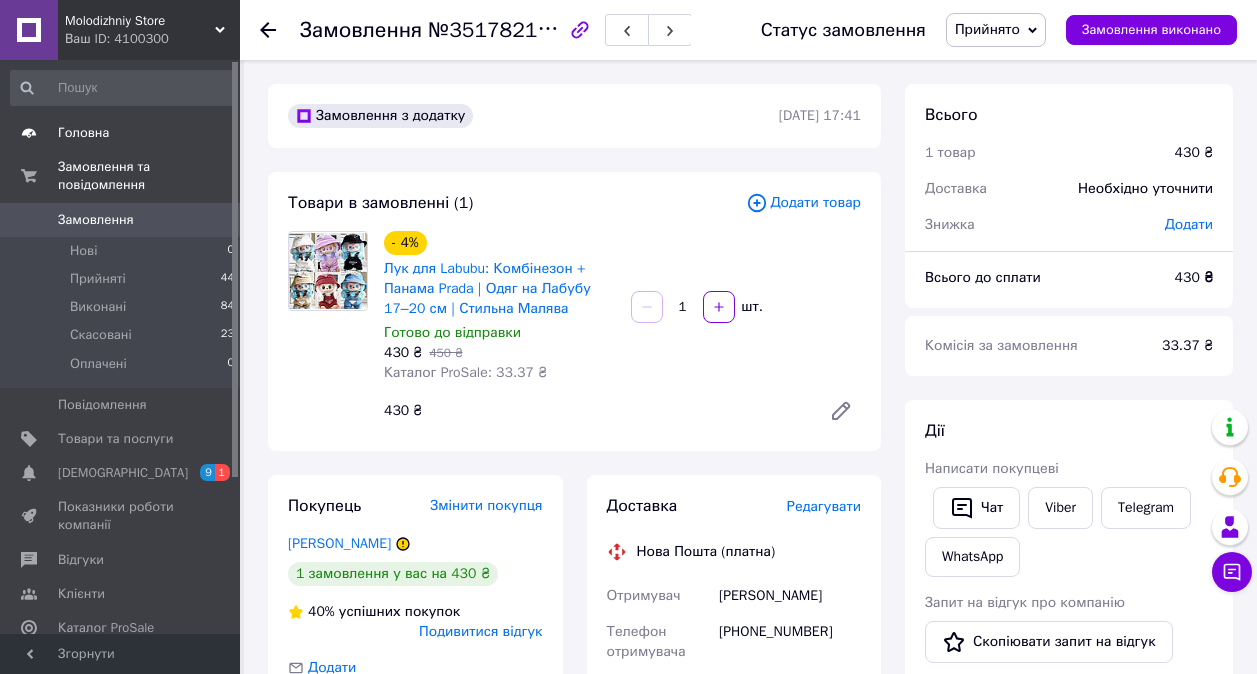 click on "Головна" at bounding box center (83, 133) 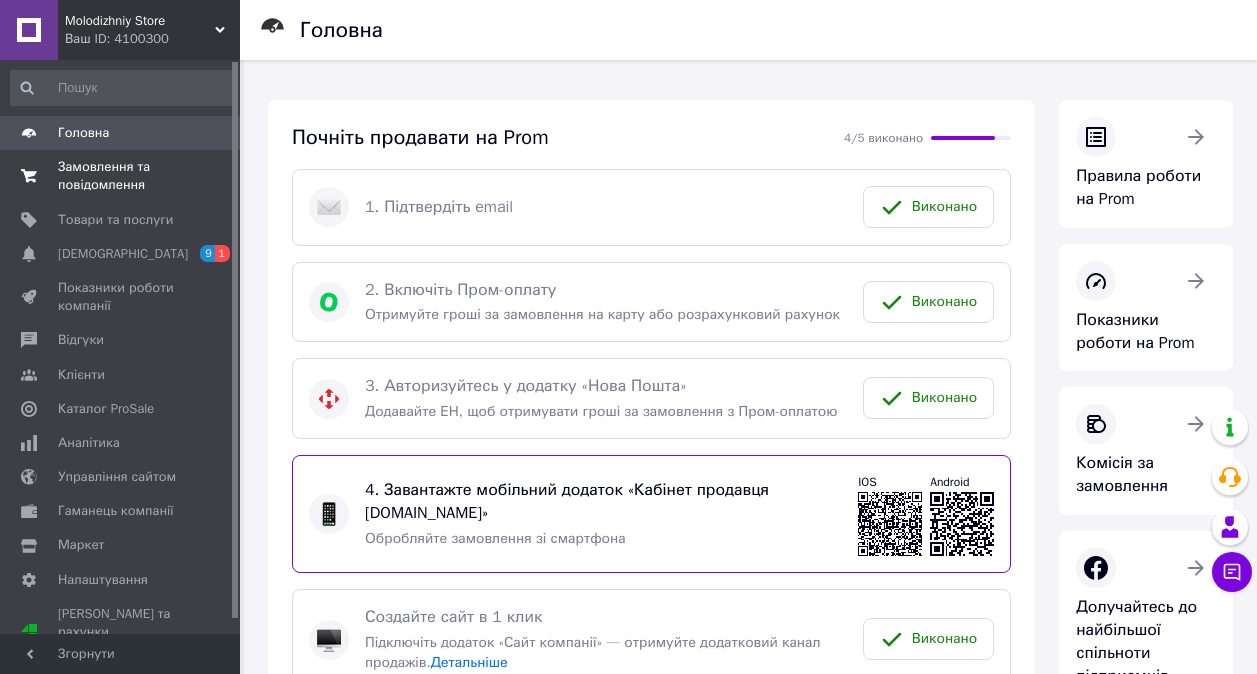 click on "Замовлення та повідомлення" at bounding box center (121, 176) 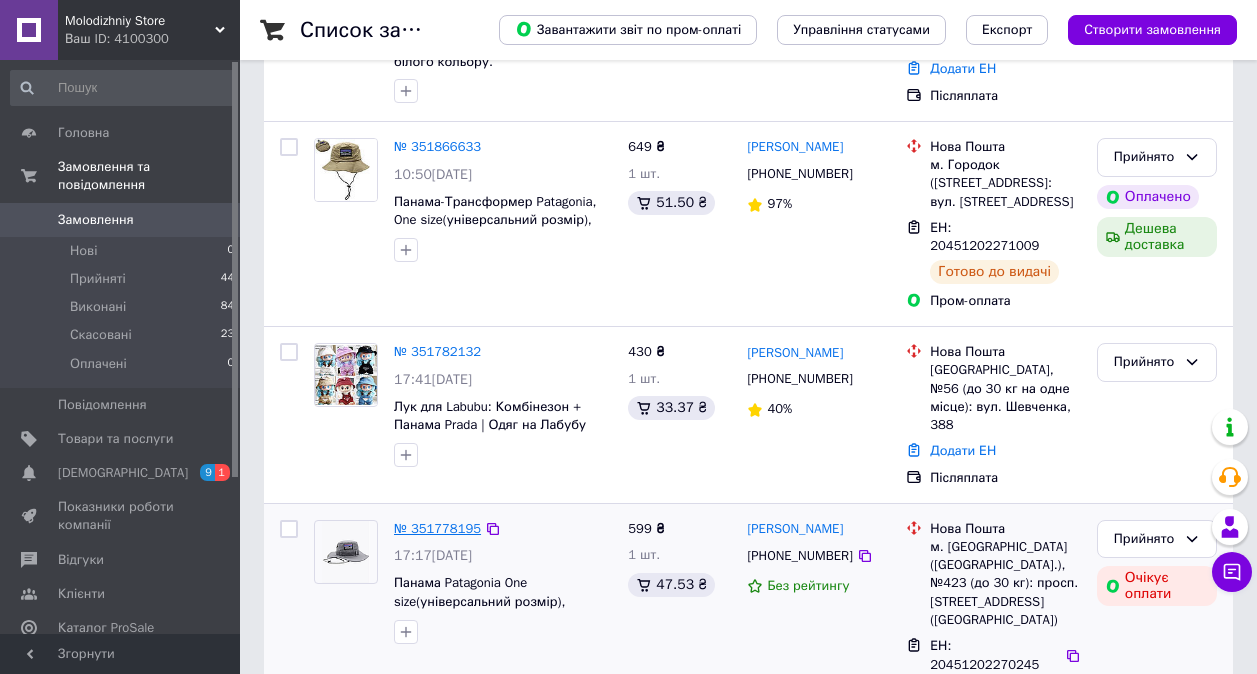 scroll, scrollTop: 400, scrollLeft: 0, axis: vertical 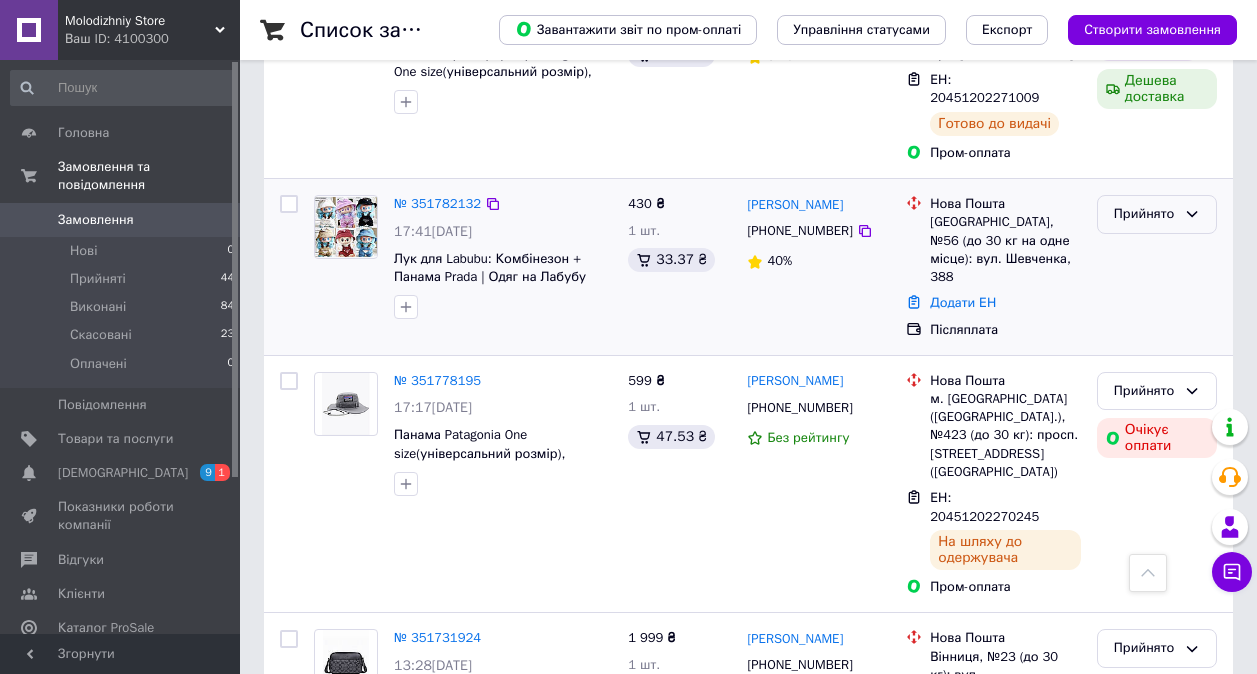 click on "Прийнято" at bounding box center (1145, 214) 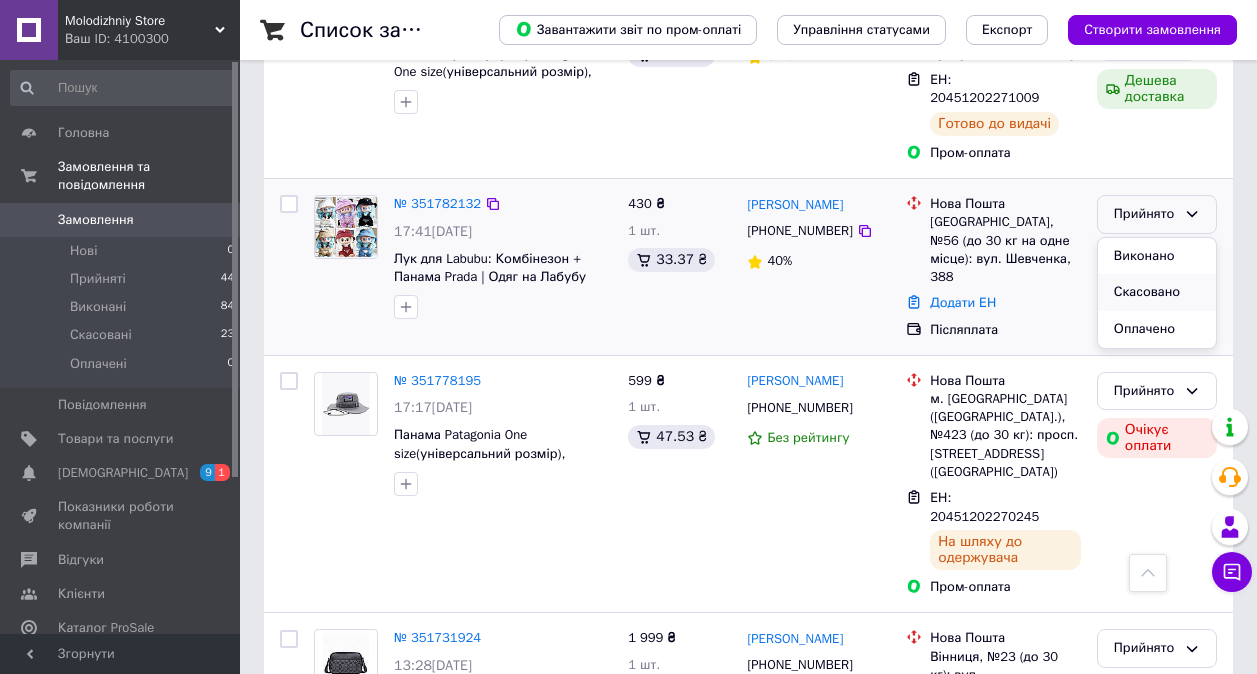 click on "Скасовано" at bounding box center (1157, 292) 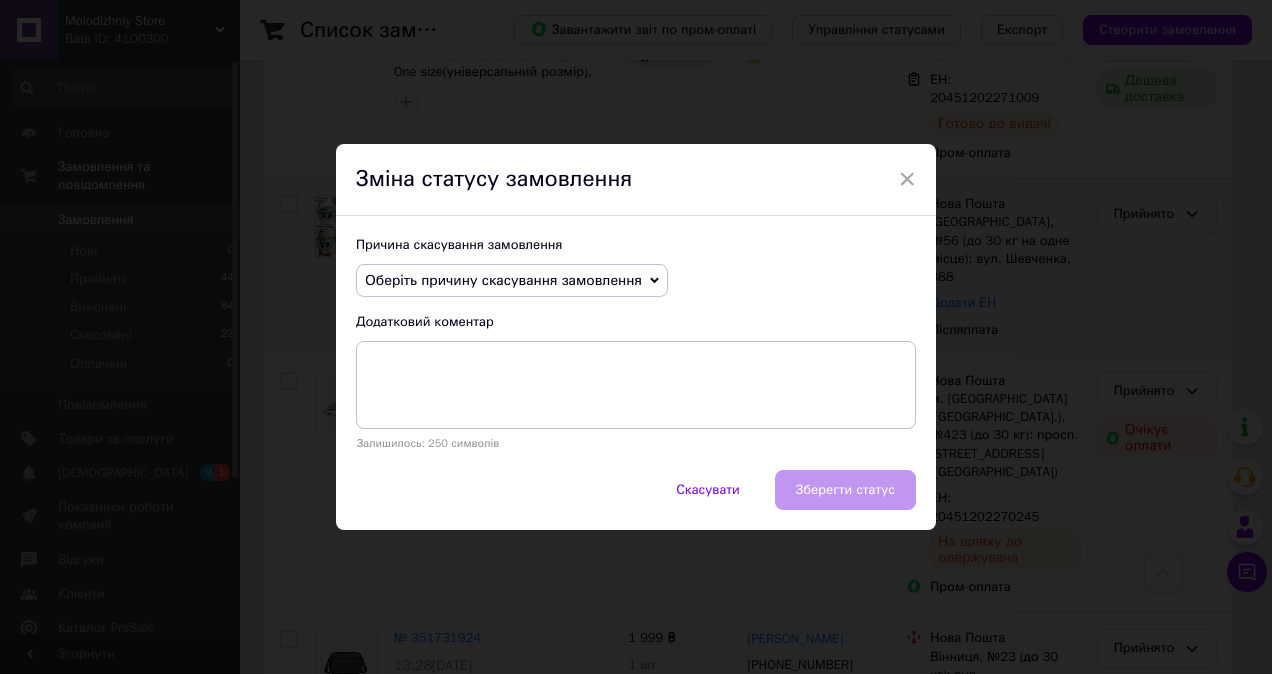click on "Оберіть причину скасування замовлення" at bounding box center [512, 281] 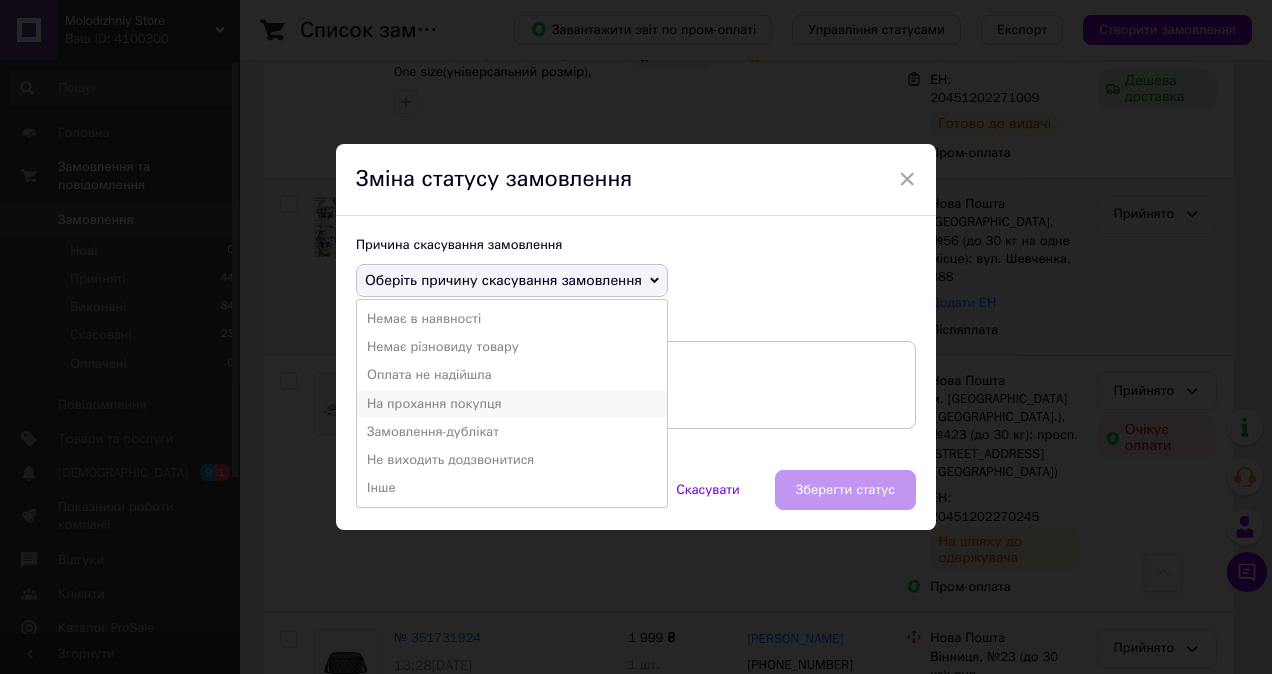 click on "На прохання покупця" at bounding box center (512, 404) 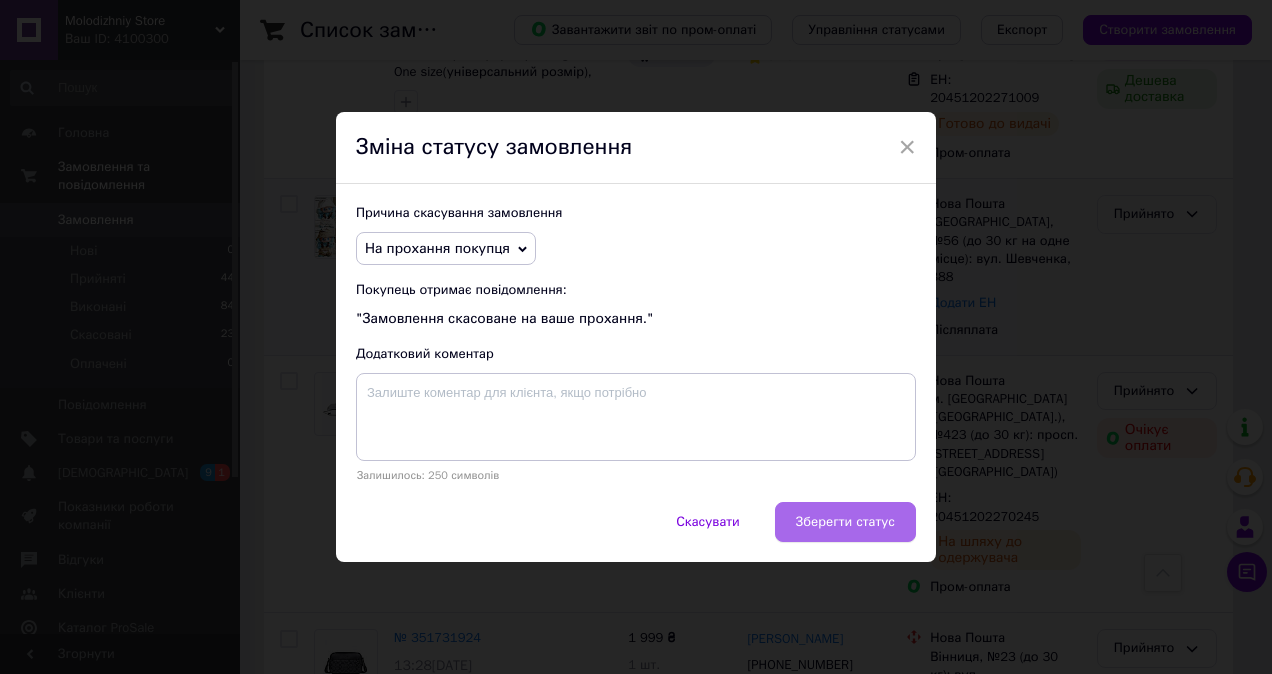 click on "Зберегти статус" at bounding box center [845, 522] 